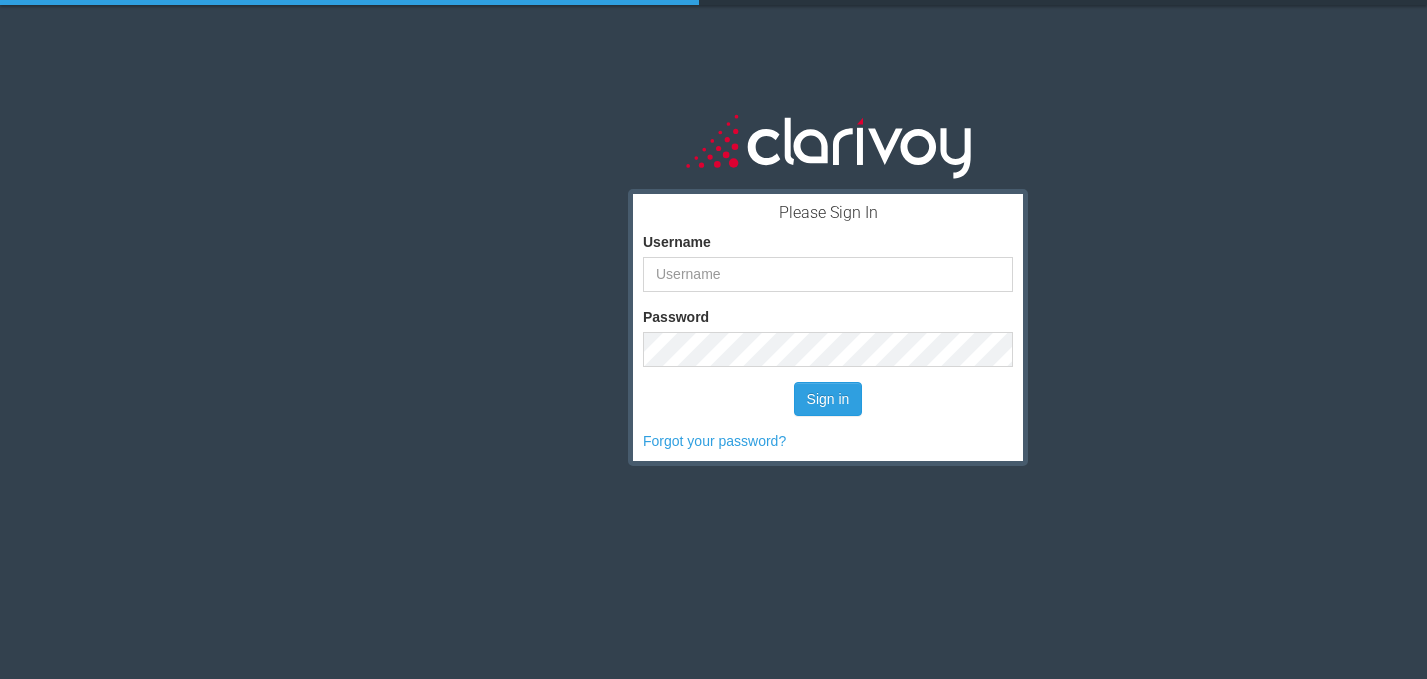 scroll, scrollTop: 0, scrollLeft: 0, axis: both 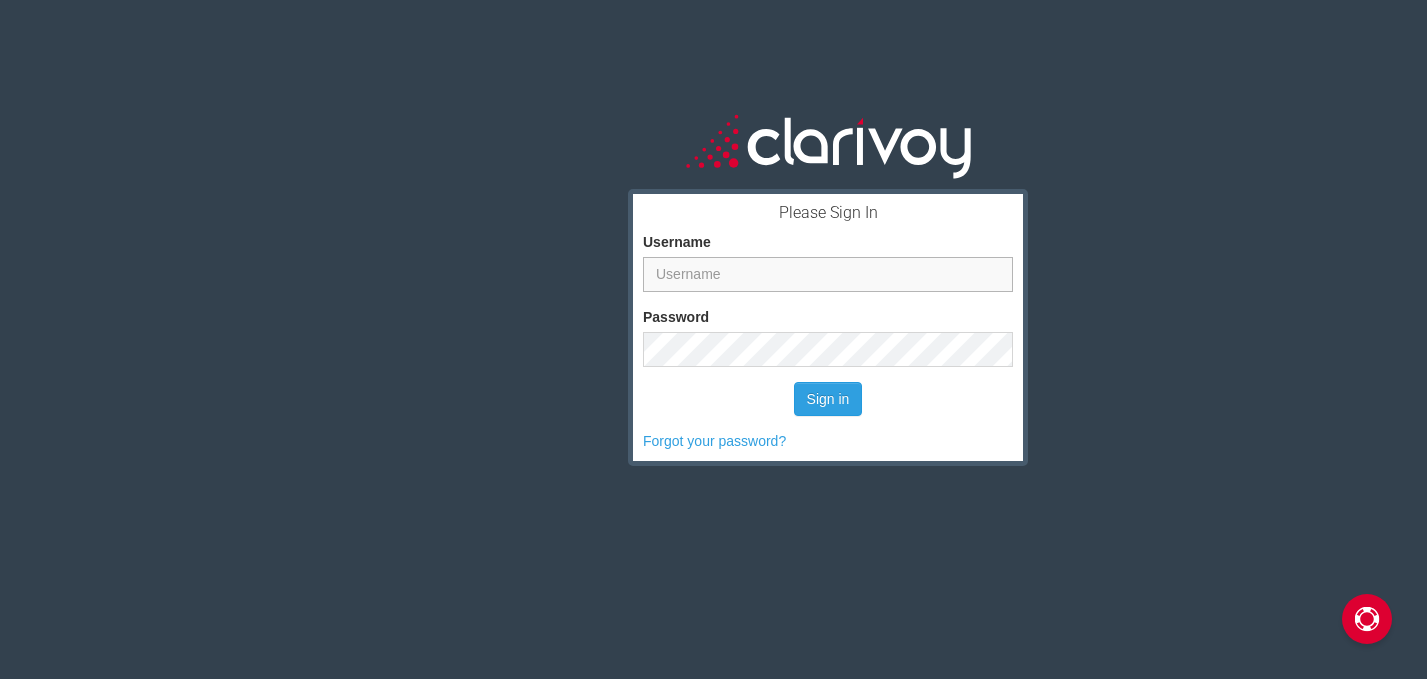 click on "Username" at bounding box center (828, 274) 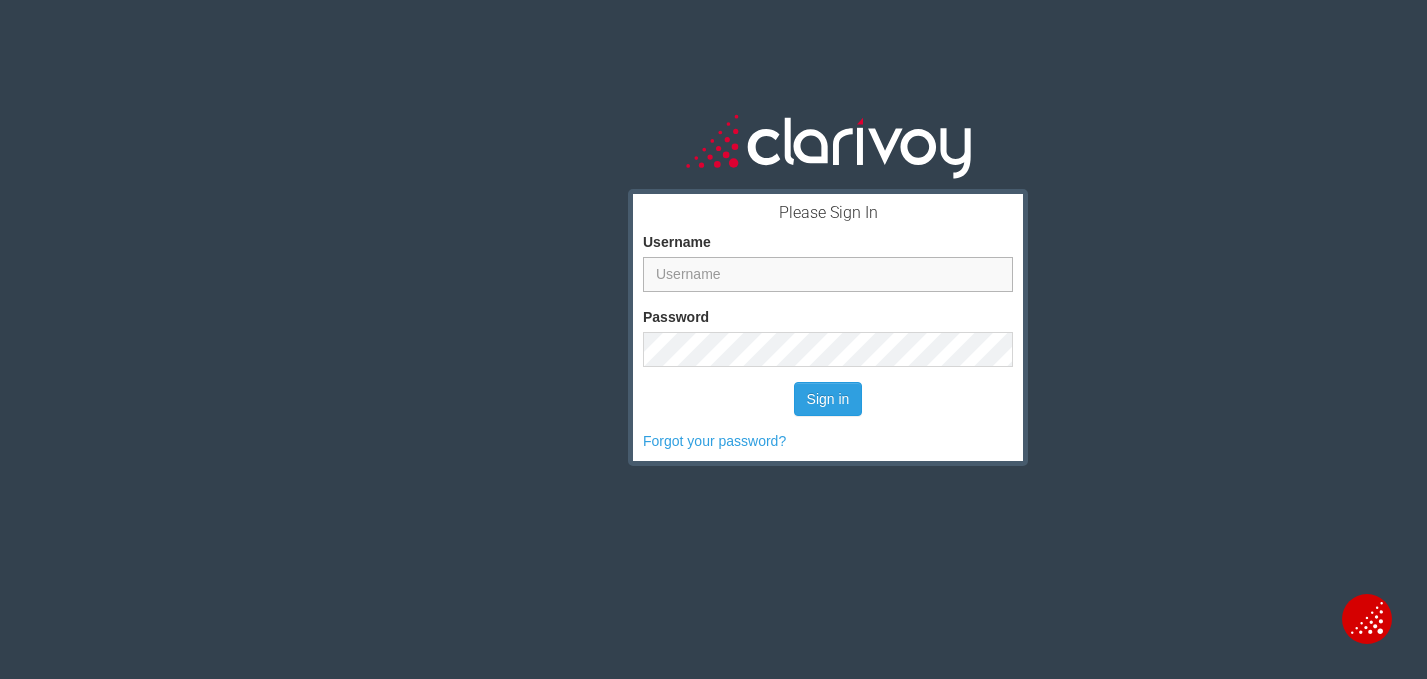 type on "cwebster" 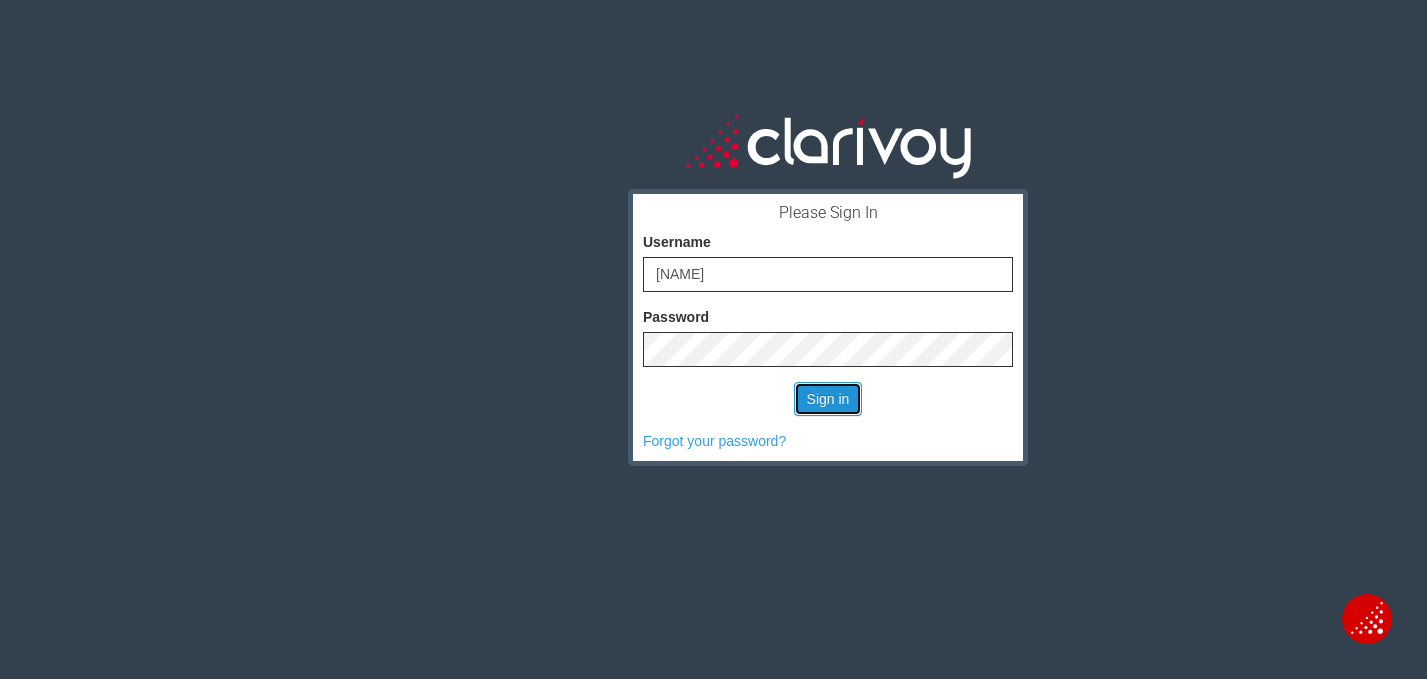 click on "Sign in" at bounding box center (828, 399) 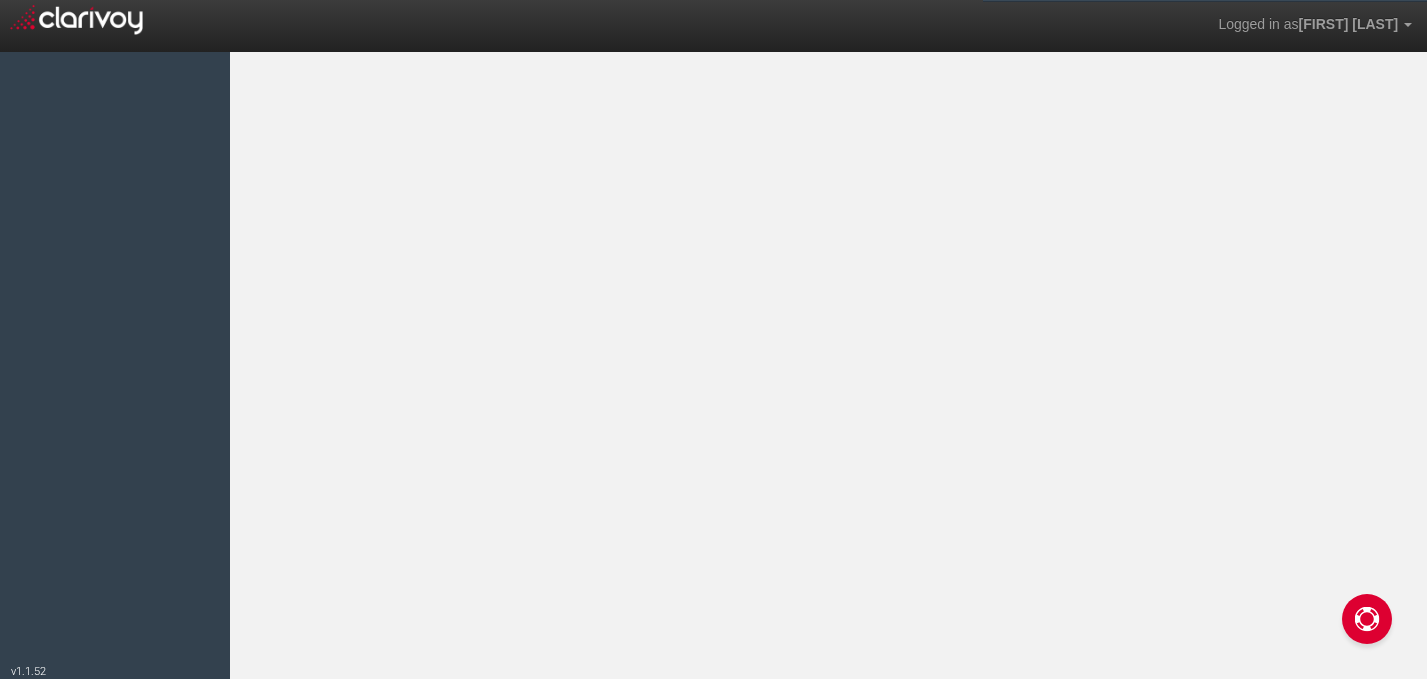 scroll, scrollTop: 0, scrollLeft: 0, axis: both 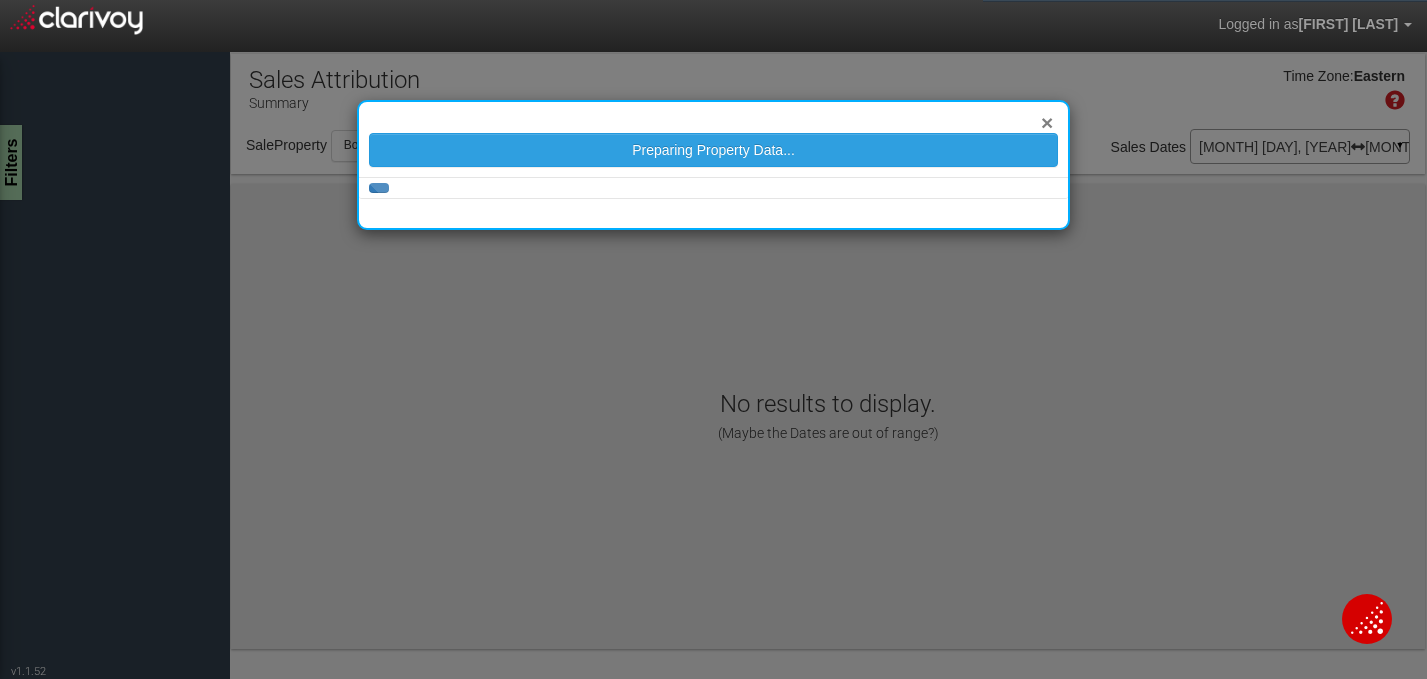 click on "×" at bounding box center (1047, 122) 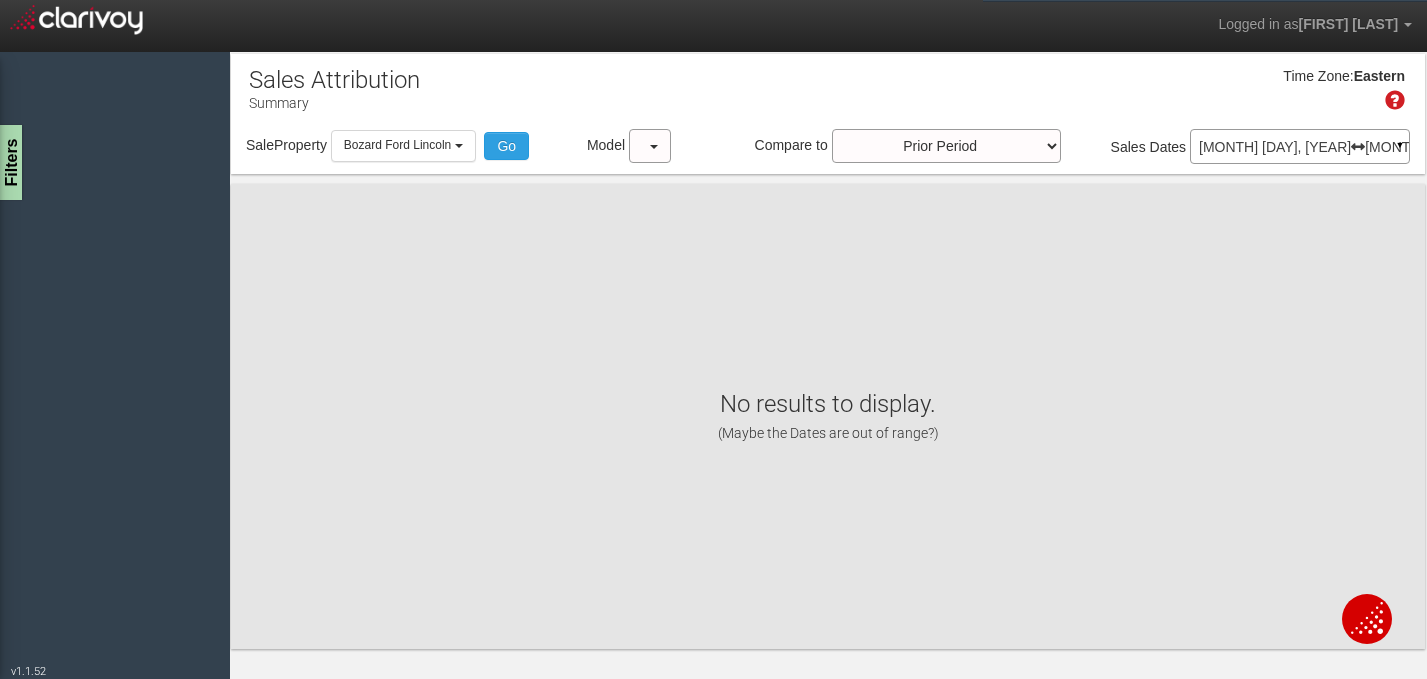 click on "[MONTH] [DAY], [YEAR]   [MONTH] [DAY], [YEAR]" at bounding box center (1300, 147) 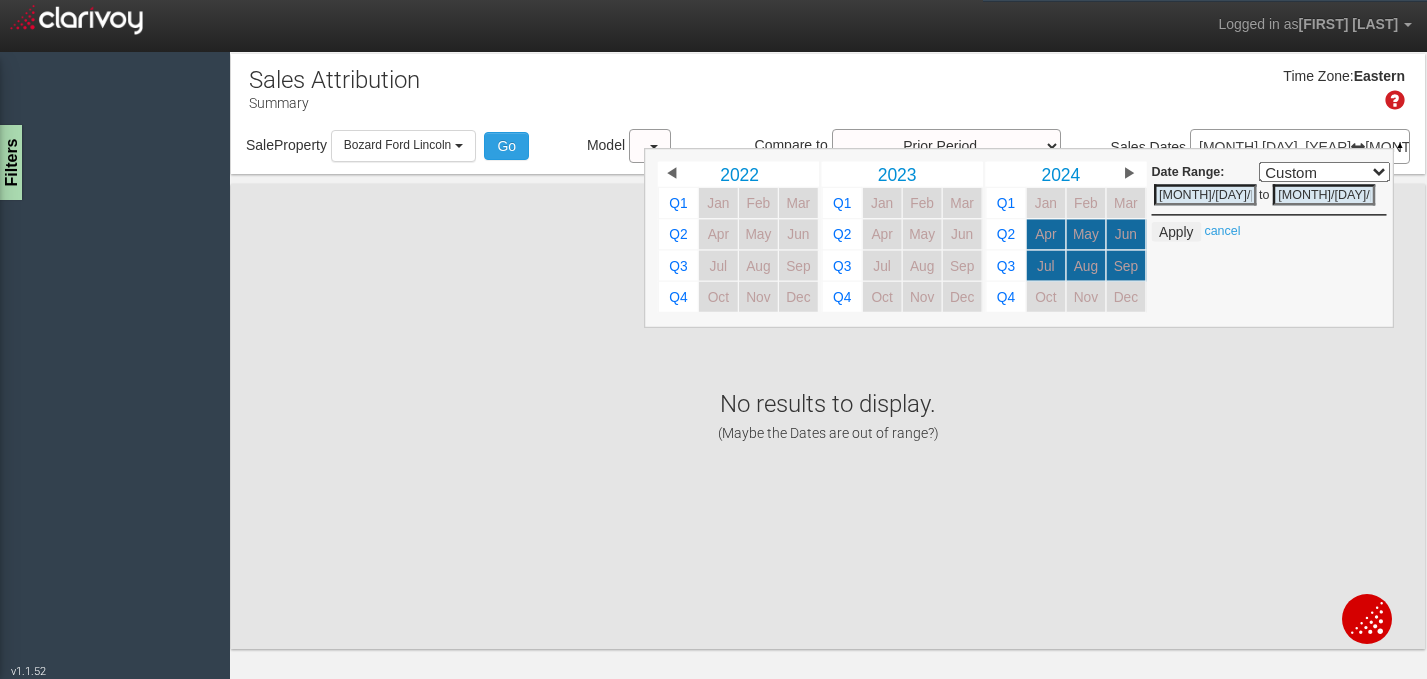 click on "[MONTH]/[DAY]/[YEAR]" at bounding box center (1205, 194) 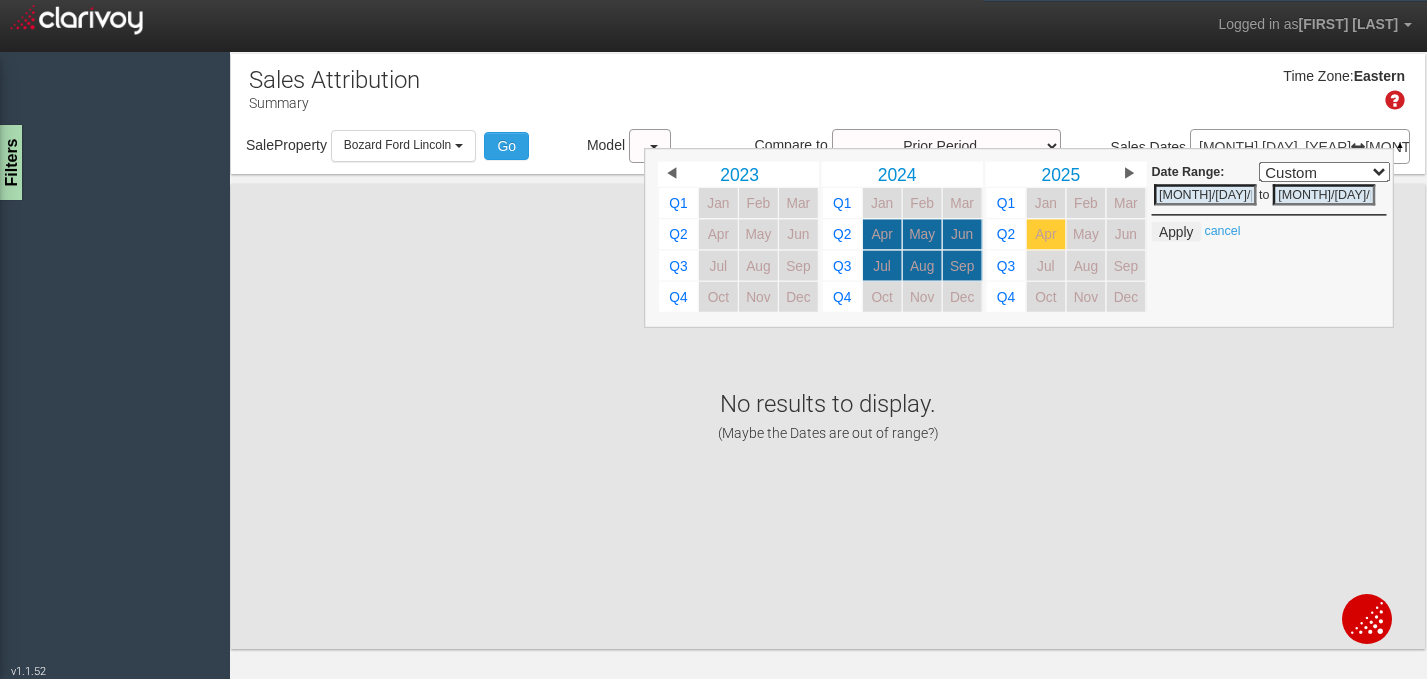 click on "Apr" at bounding box center (1045, 234) 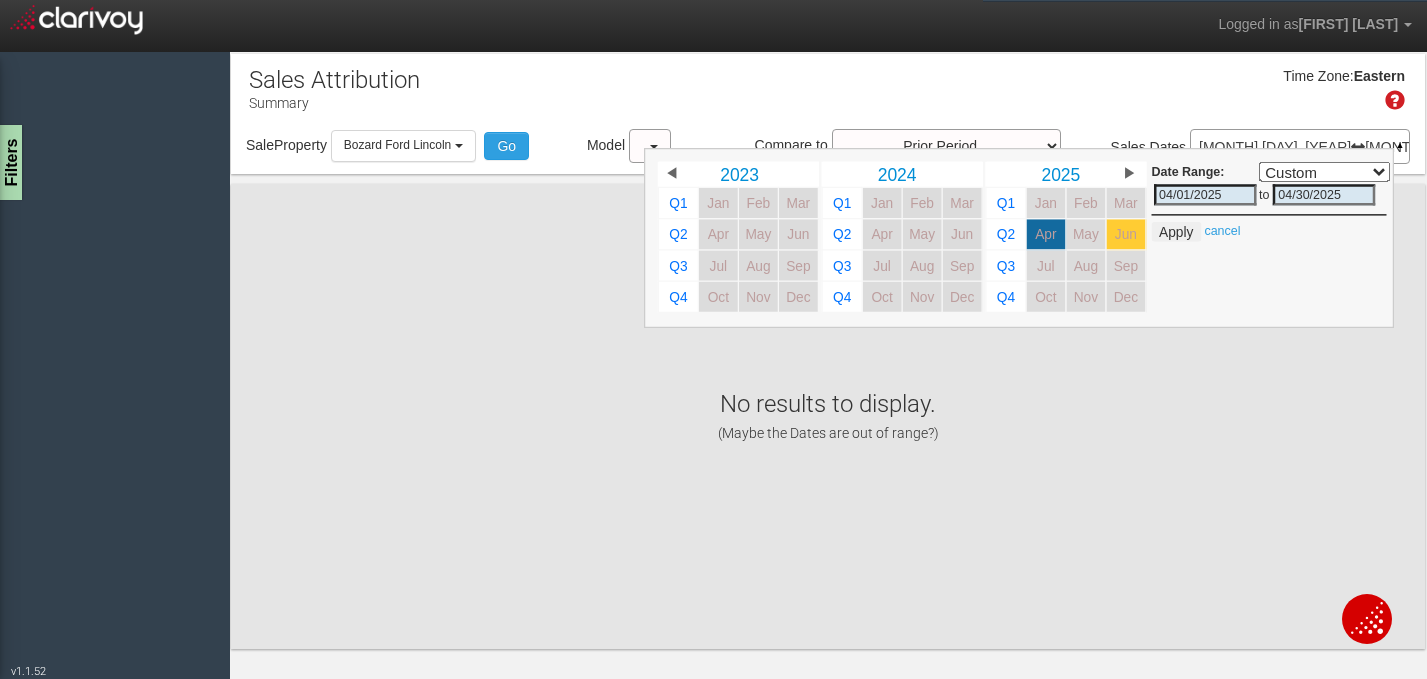 click on "Jun" at bounding box center (1126, 234) 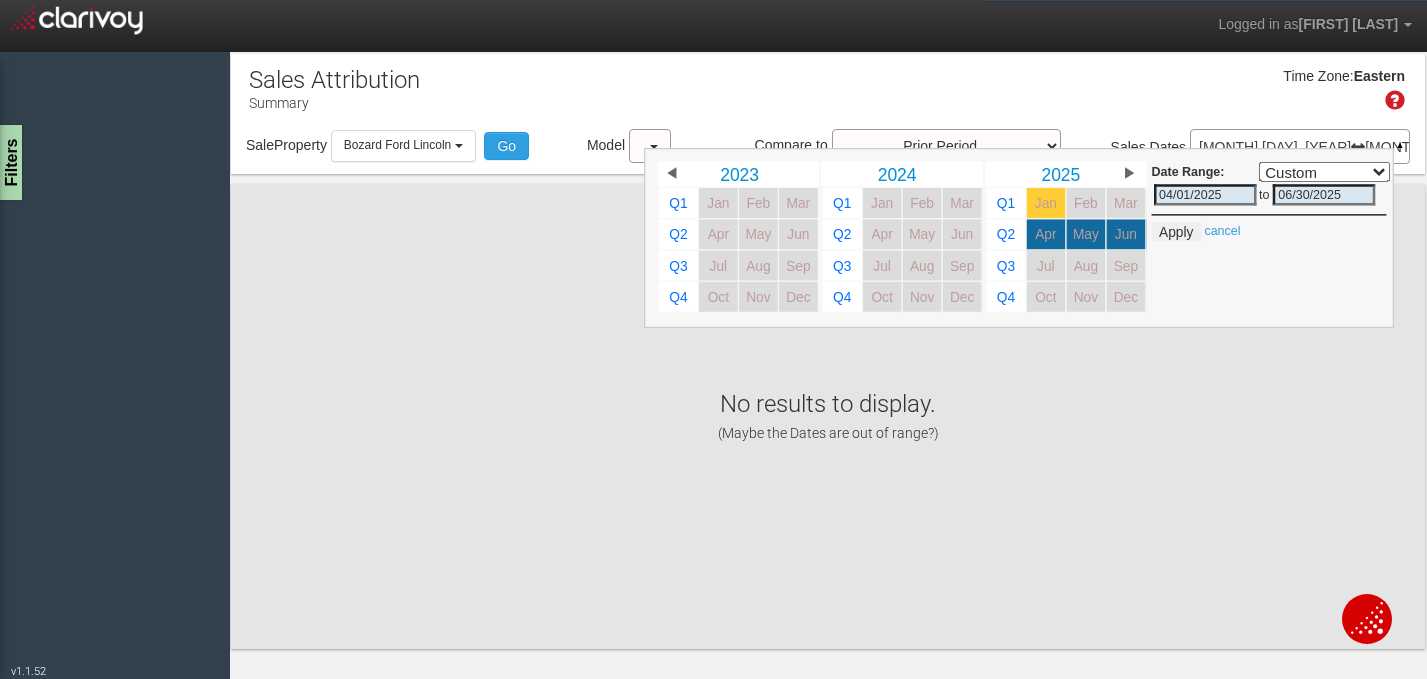 click on "Jan" at bounding box center [1046, 203] 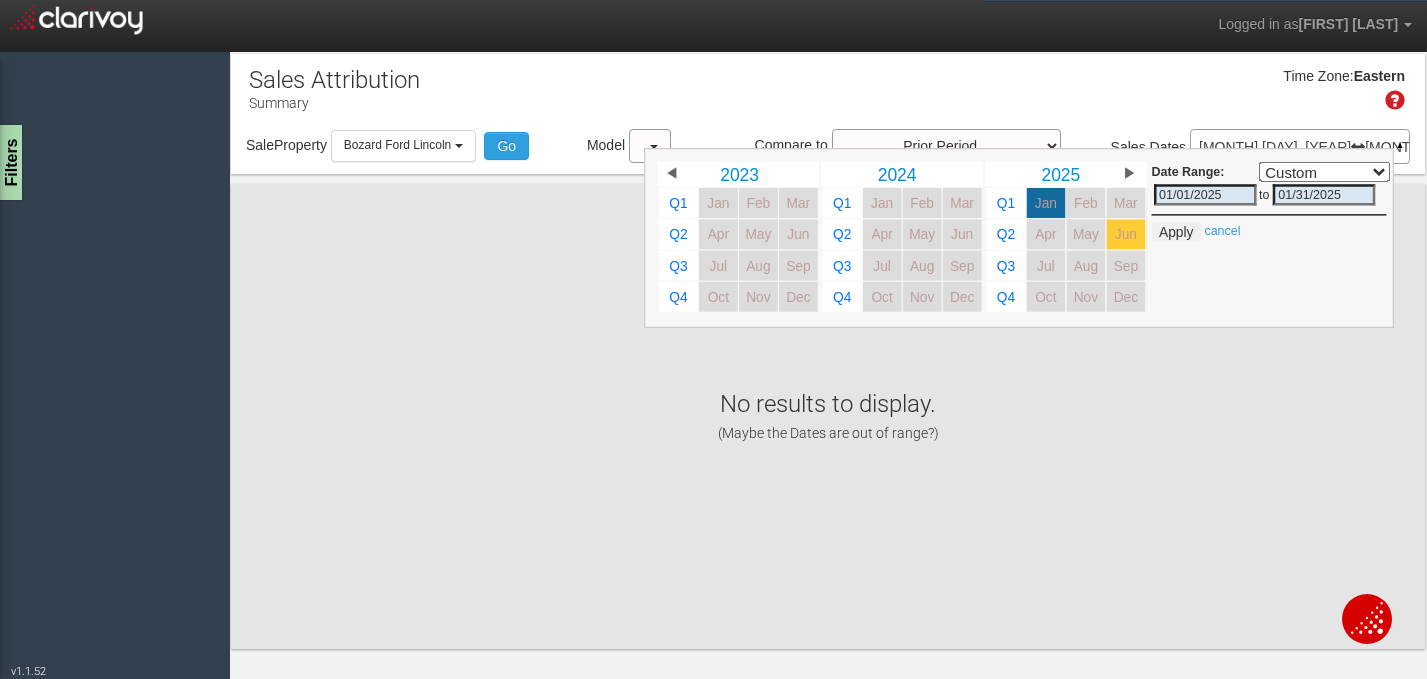 click on "Jun" at bounding box center (1126, 234) 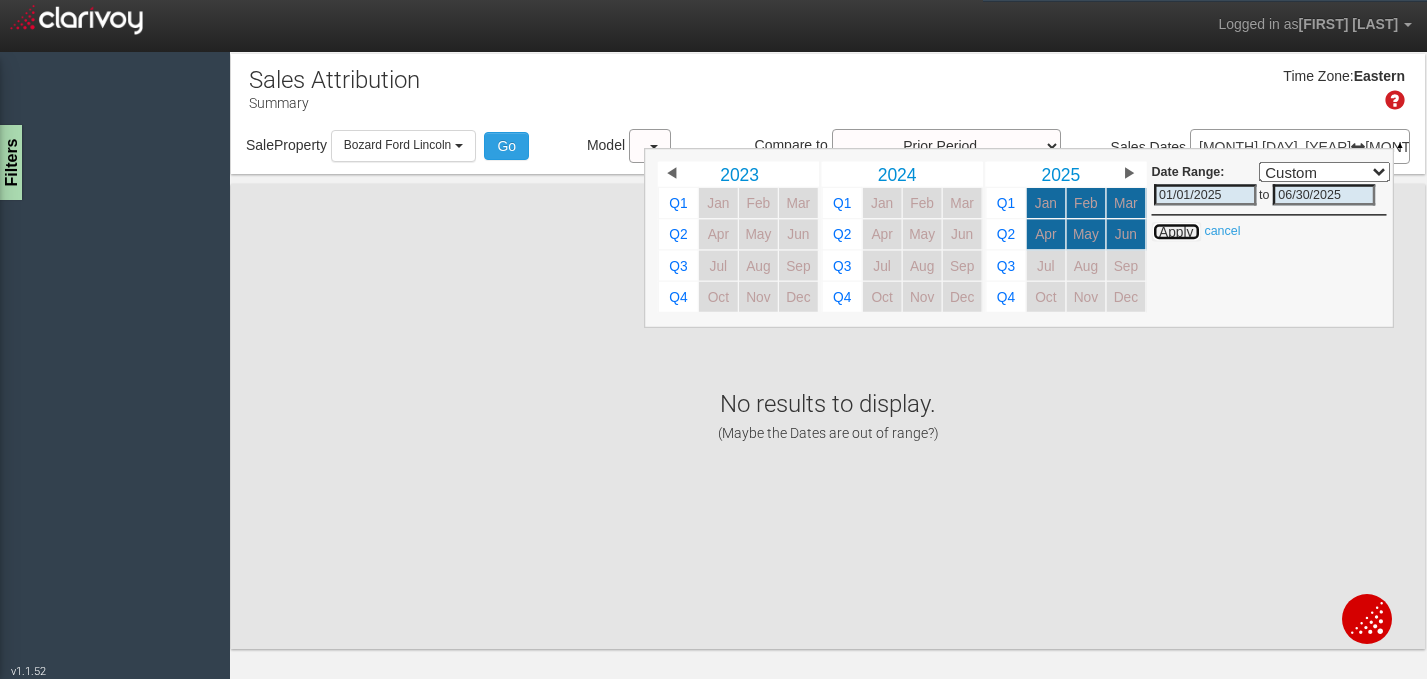 click on "Apply" at bounding box center [1176, 232] 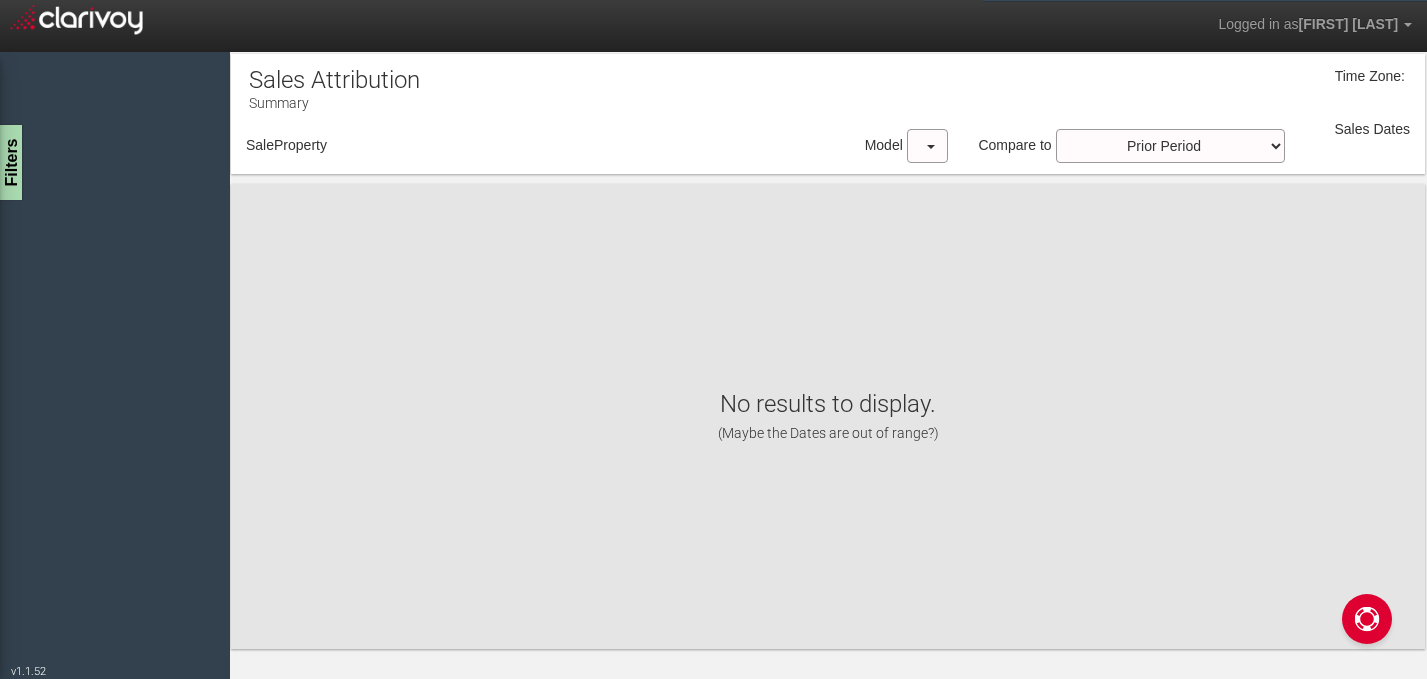 scroll, scrollTop: 0, scrollLeft: 0, axis: both 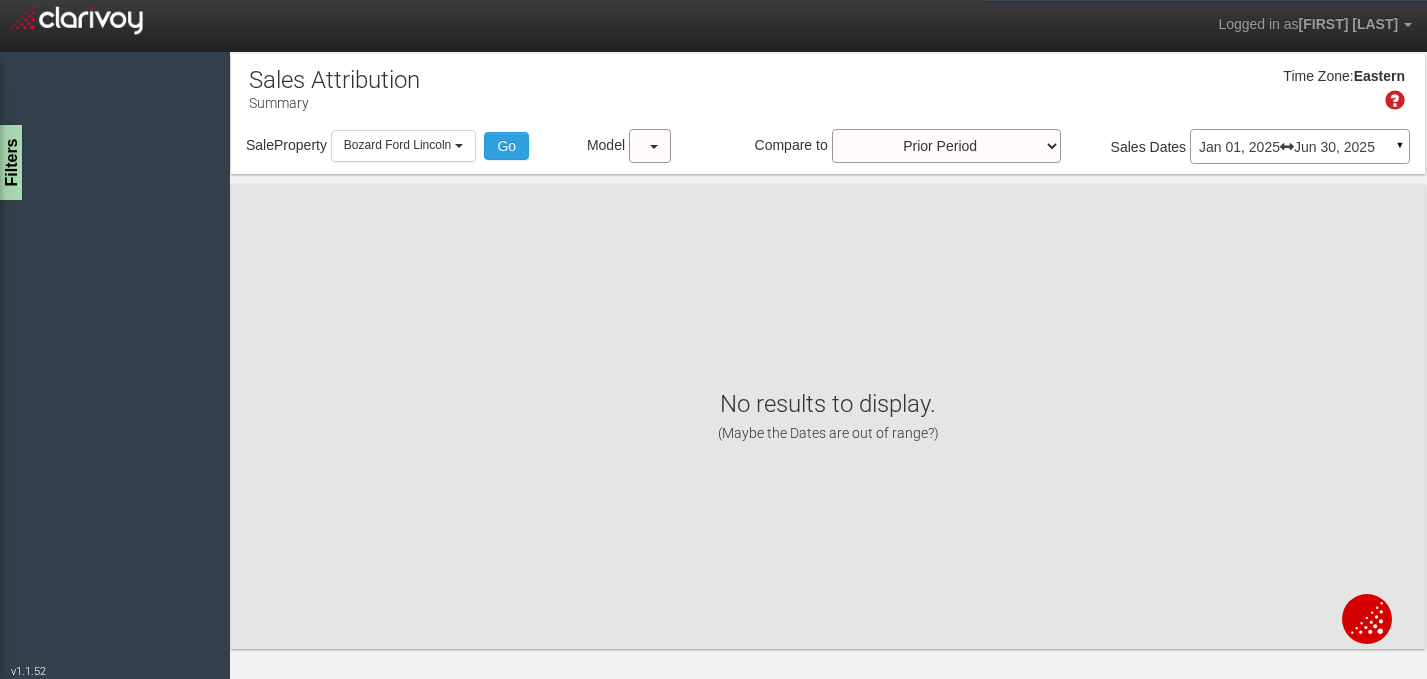 click on "Jan 01, 2025   Jun 30, 2025
▼" at bounding box center [1300, 146] 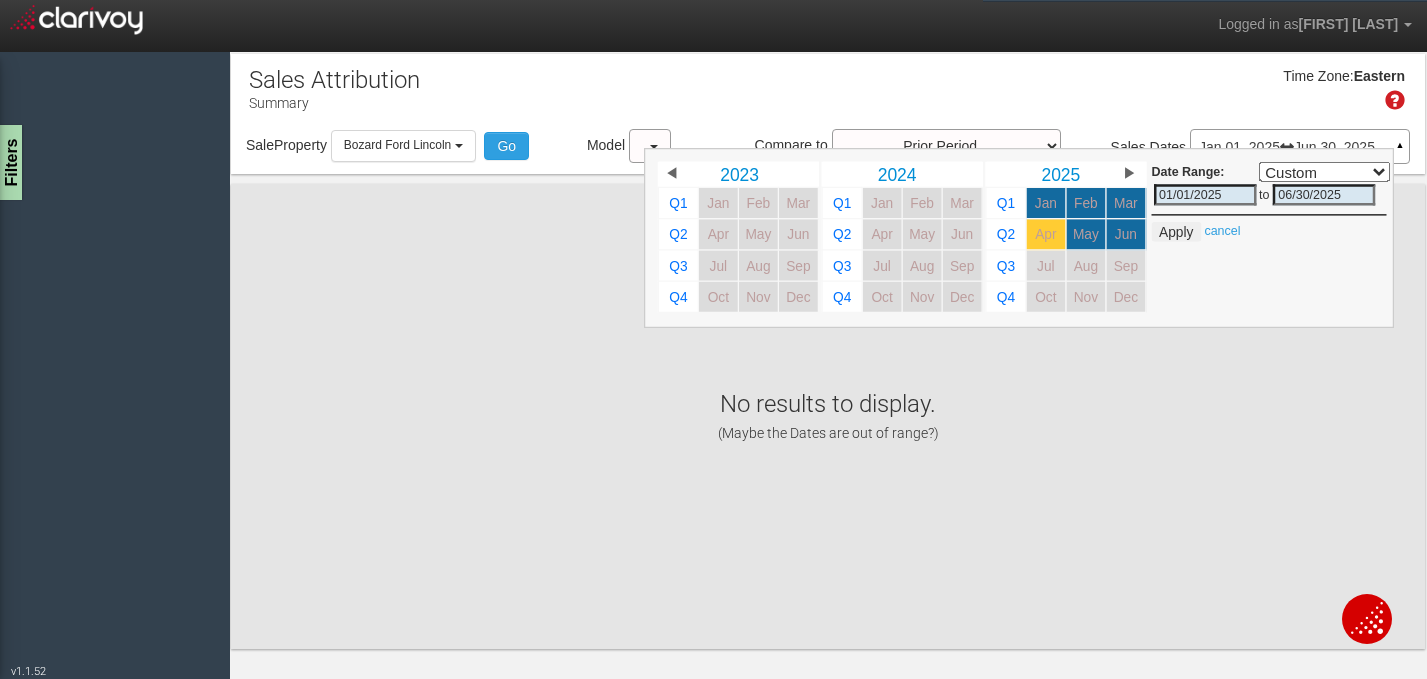 click on "Apr" at bounding box center [1045, 234] 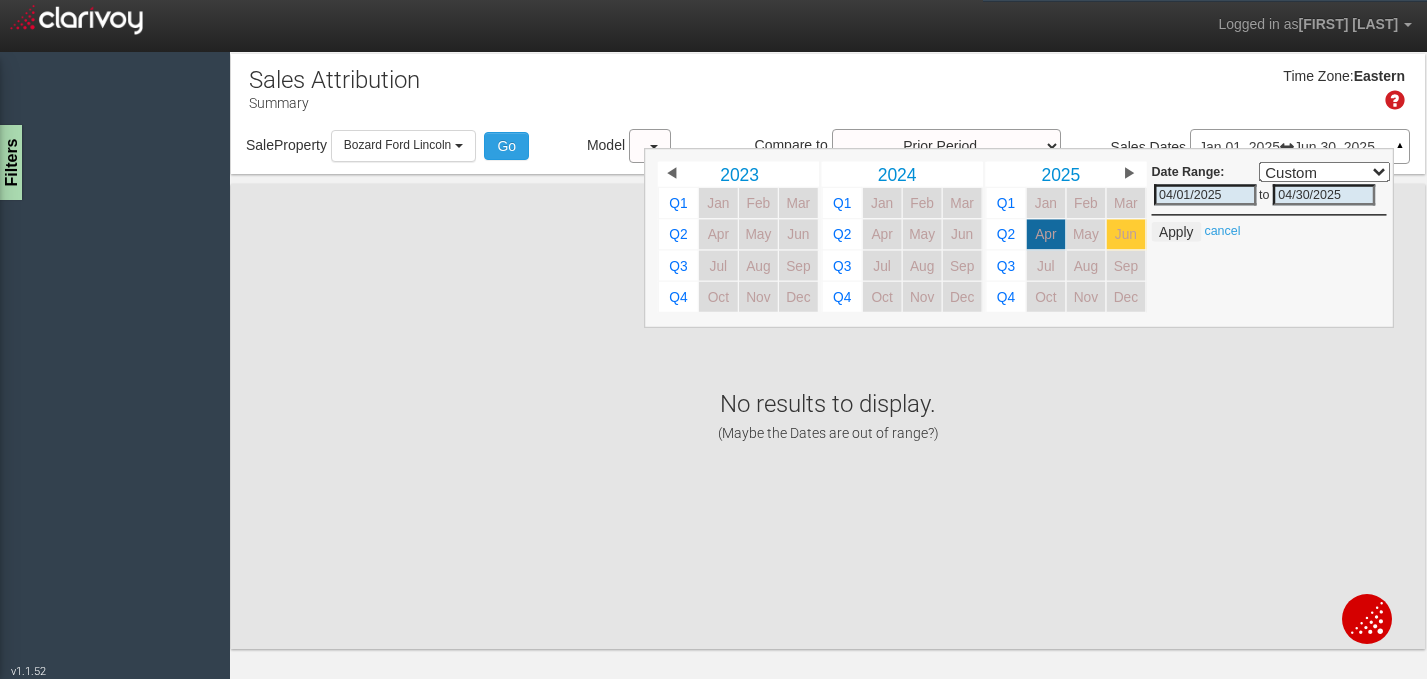click on "Jun" at bounding box center (1126, 234) 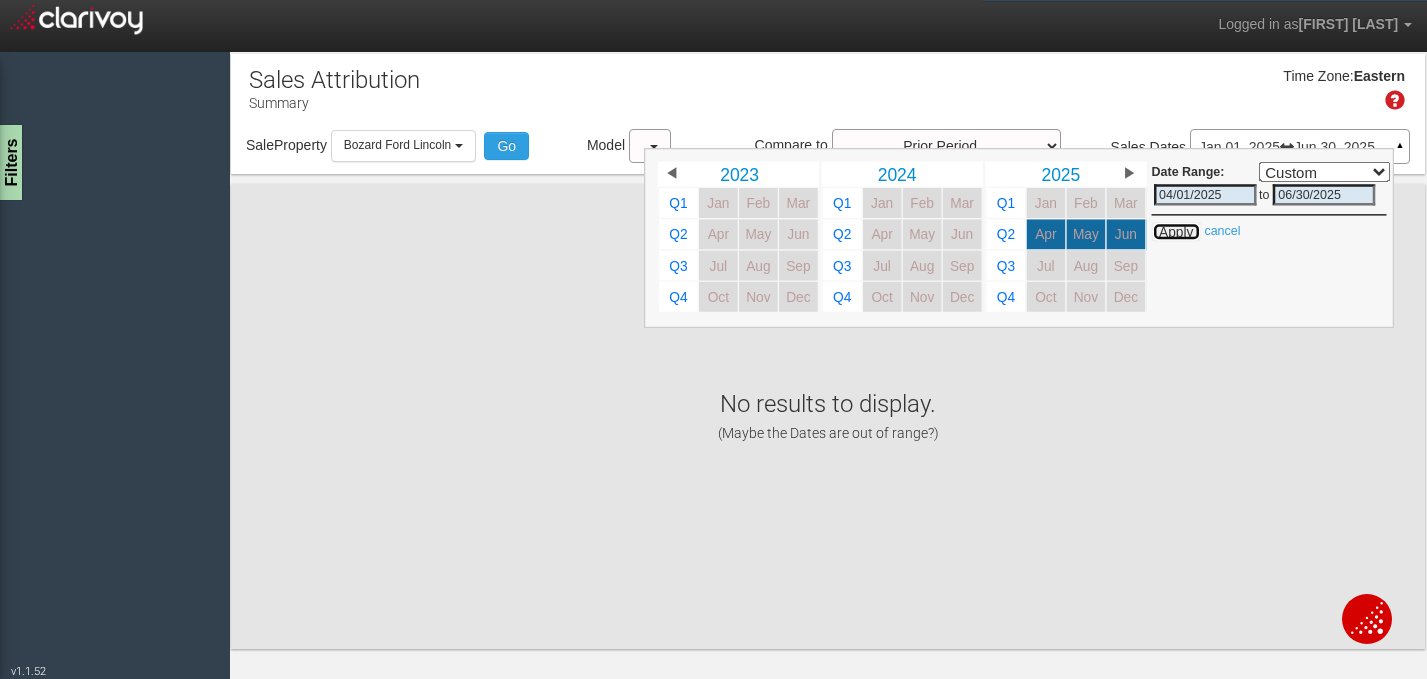 click on "Apply" at bounding box center [1176, 232] 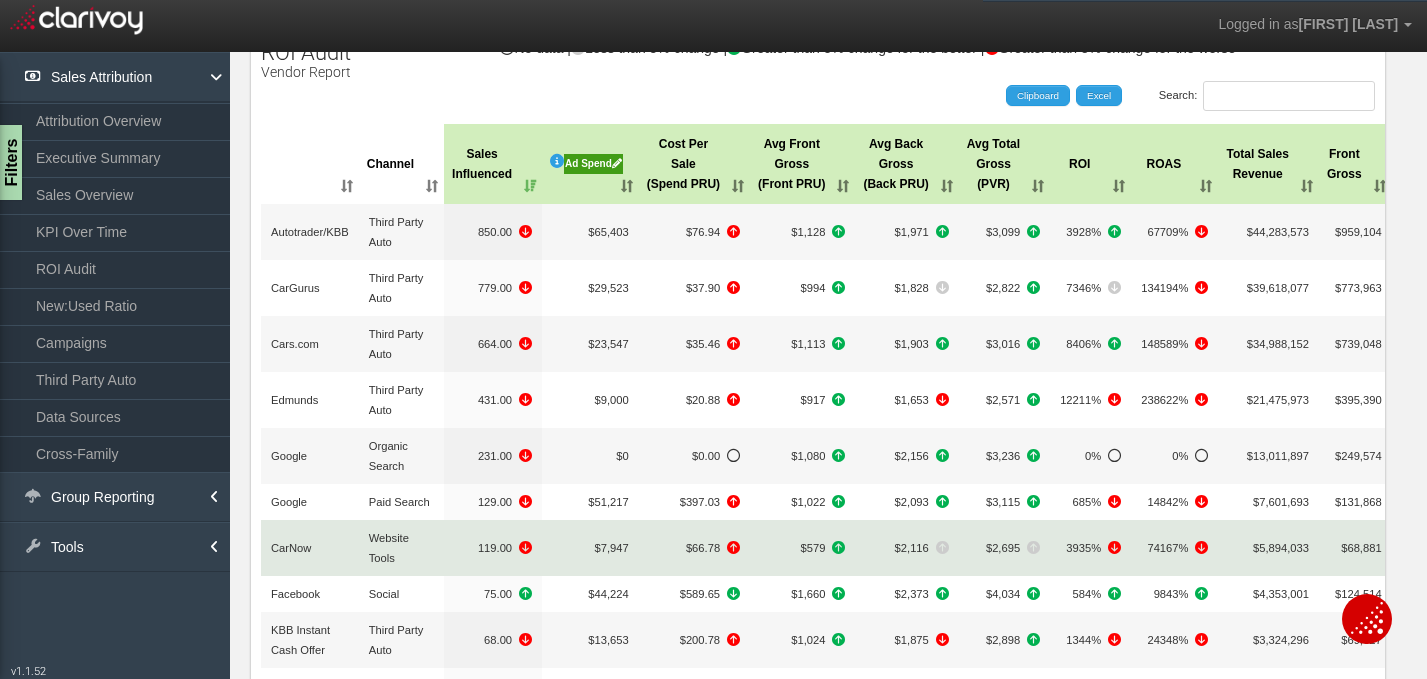 scroll, scrollTop: 0, scrollLeft: 0, axis: both 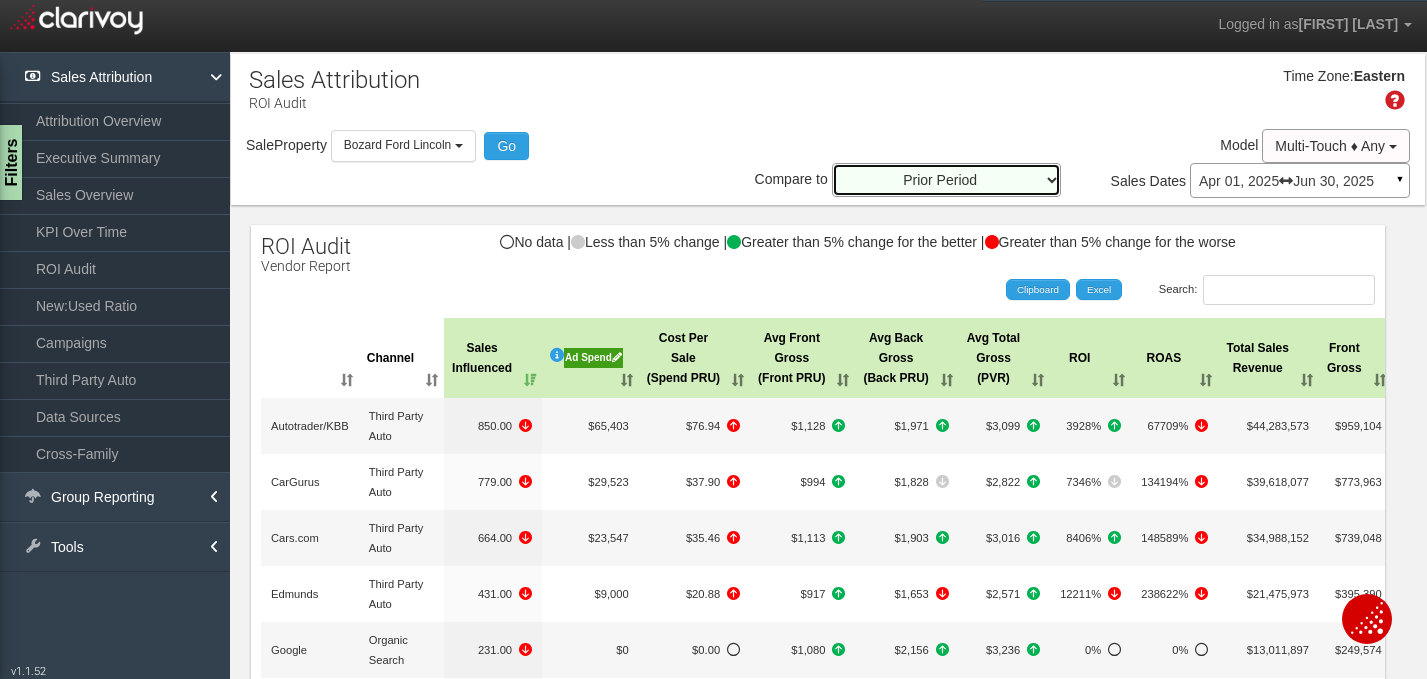 click on "Prior Period
Prior Three Months Average
Prior Twelve Months Average
Year Over Year" at bounding box center [946, 180] 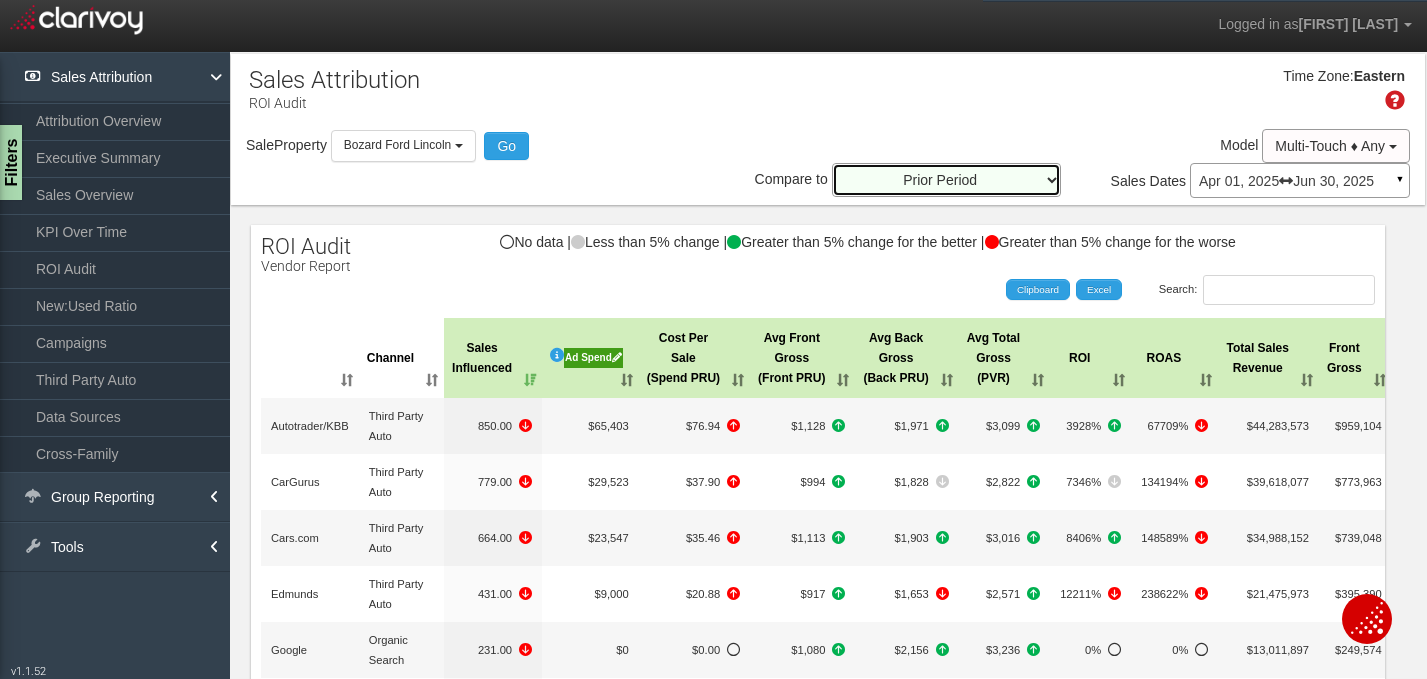 select on "year_over_year" 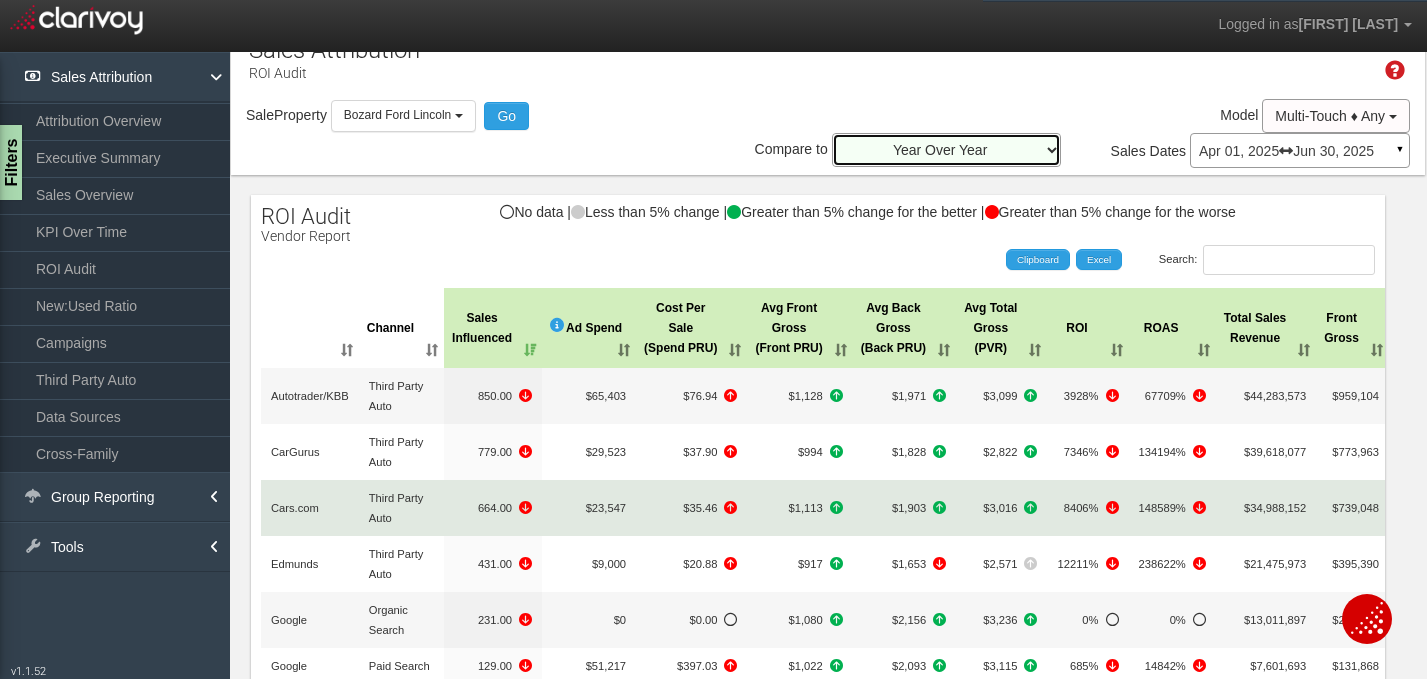 scroll, scrollTop: 75, scrollLeft: 0, axis: vertical 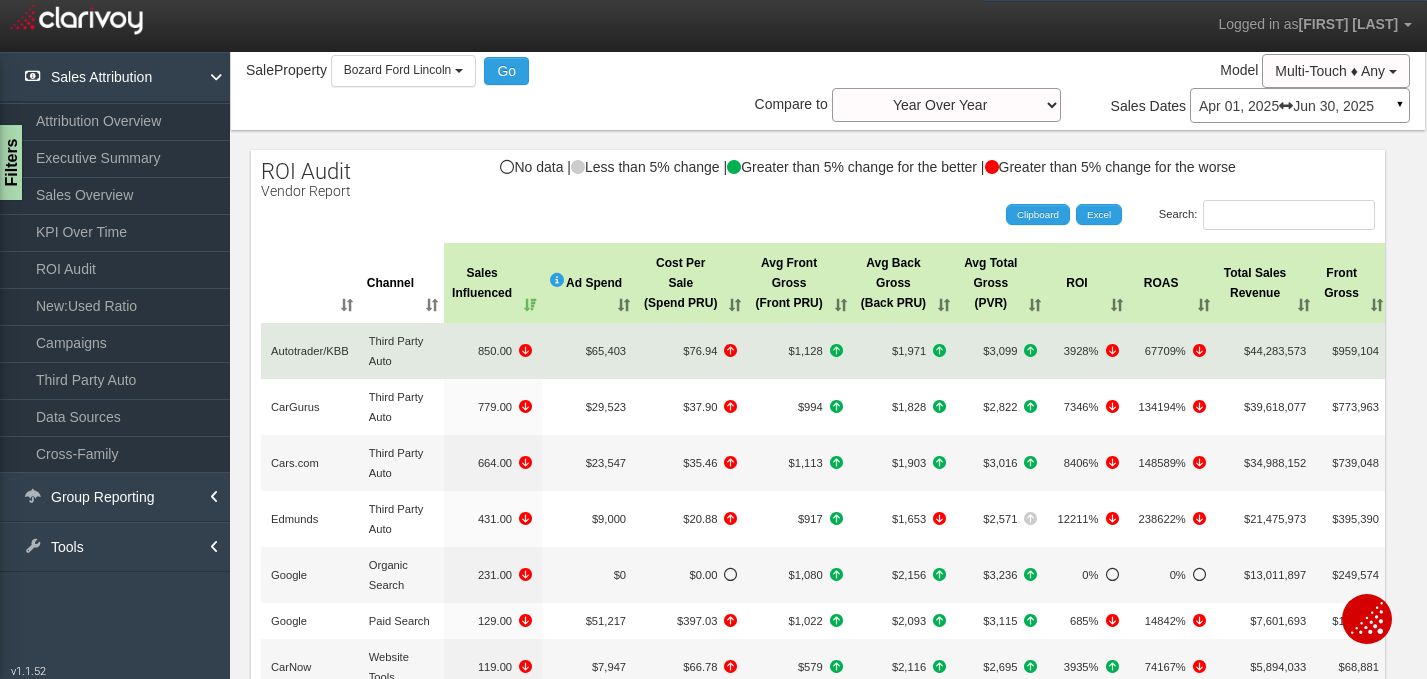click at bounding box center [525, 350] 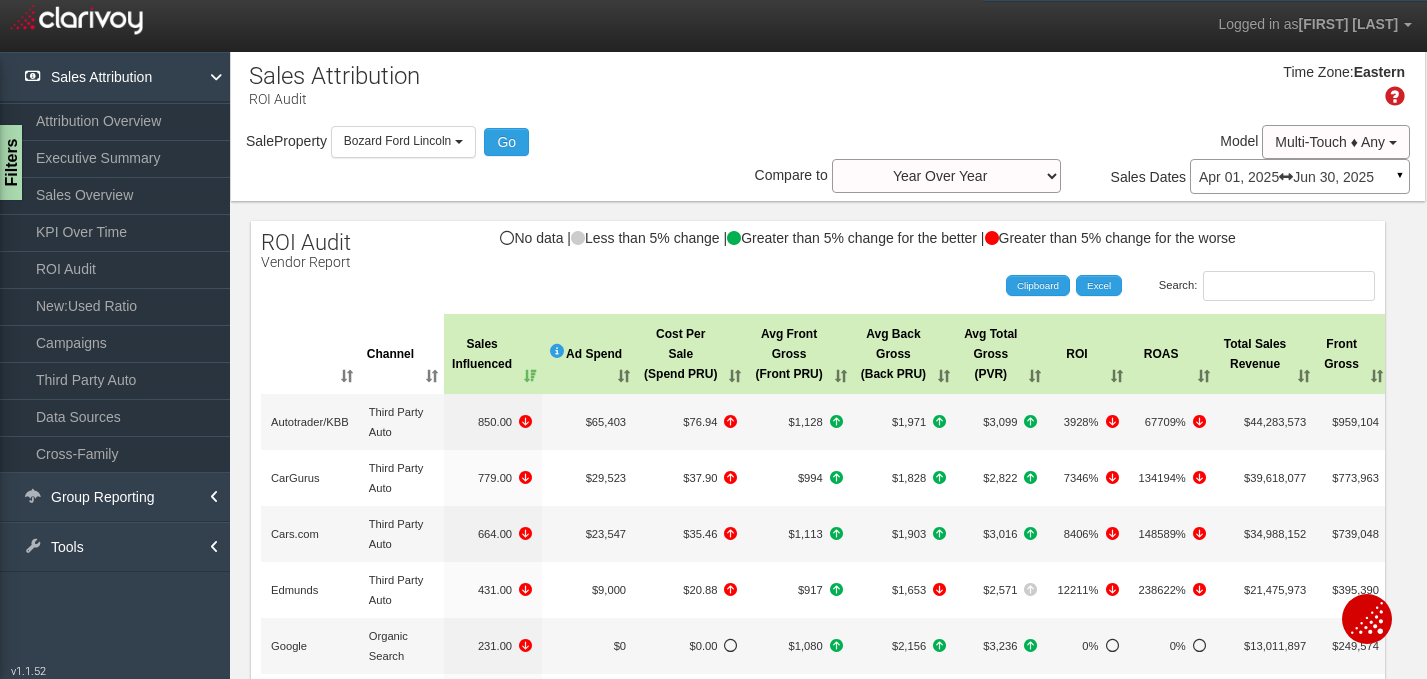 scroll, scrollTop: 0, scrollLeft: 0, axis: both 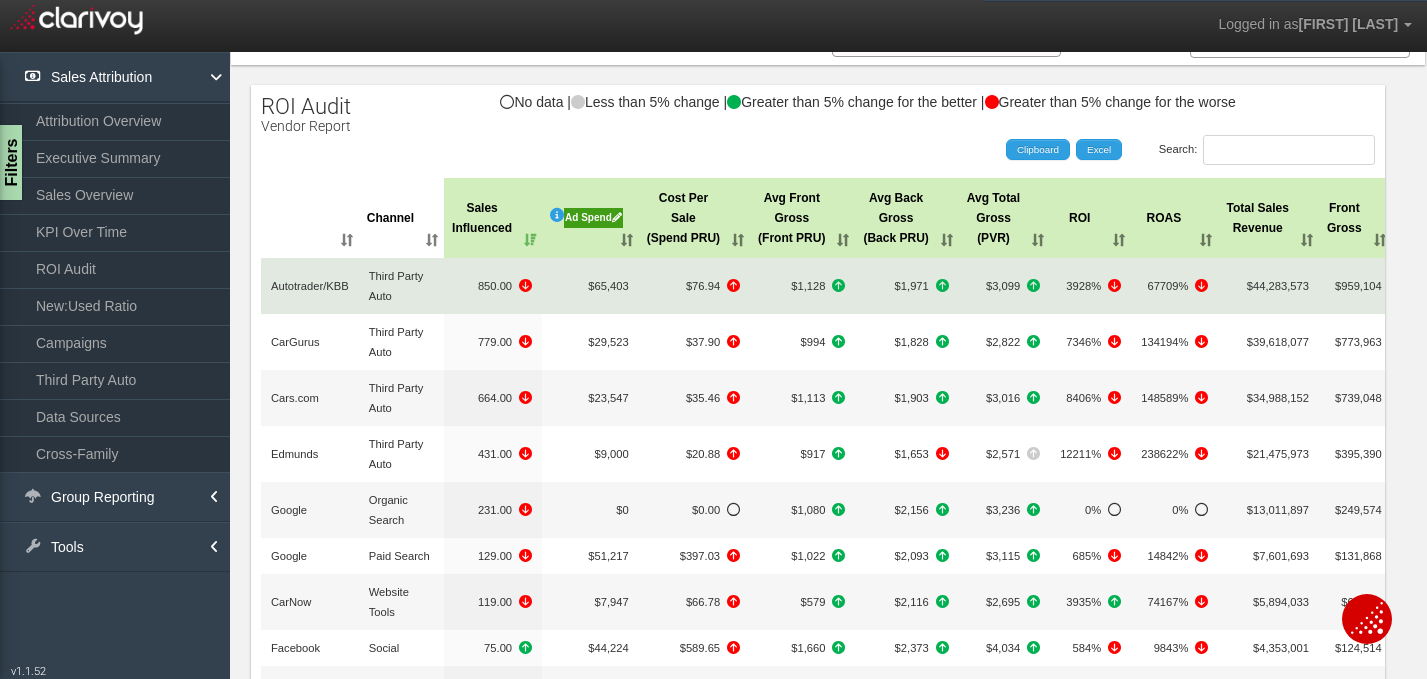 click at bounding box center (525, 285) 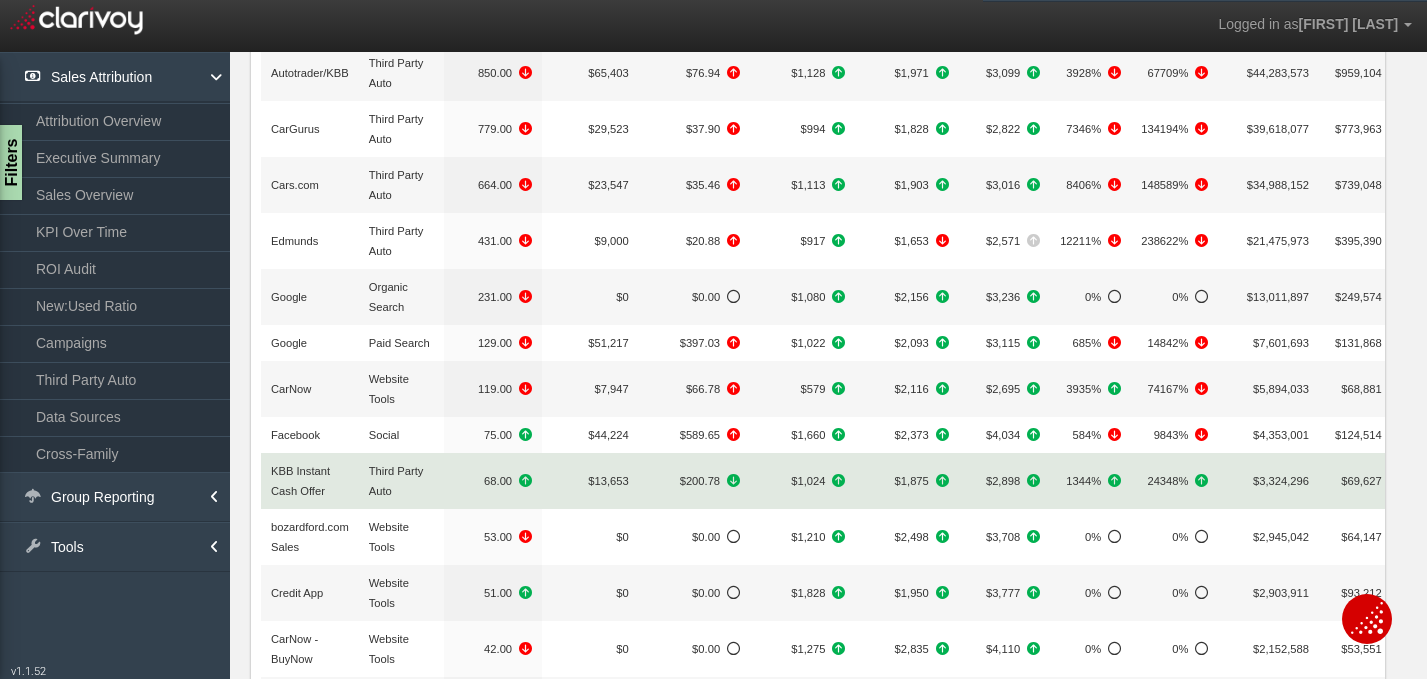 scroll, scrollTop: 340, scrollLeft: 0, axis: vertical 